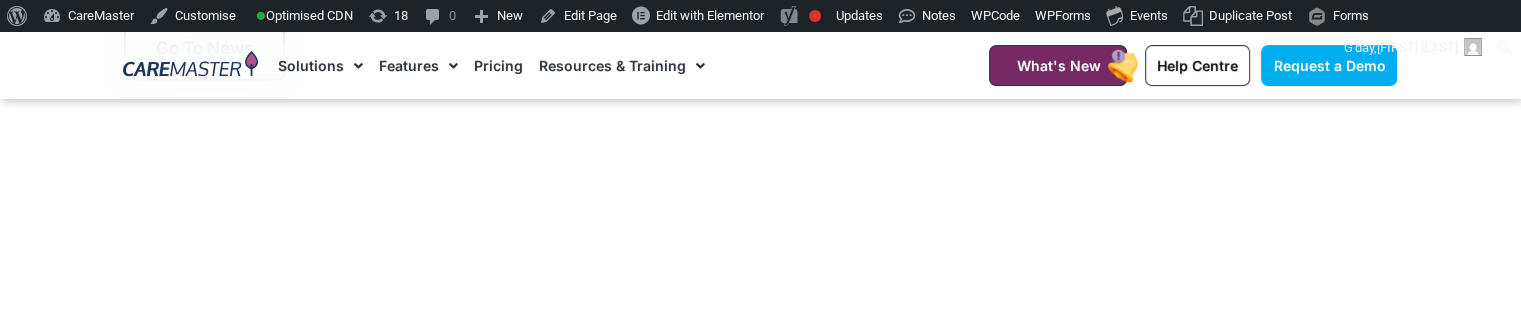 scroll, scrollTop: 10764, scrollLeft: 0, axis: vertical 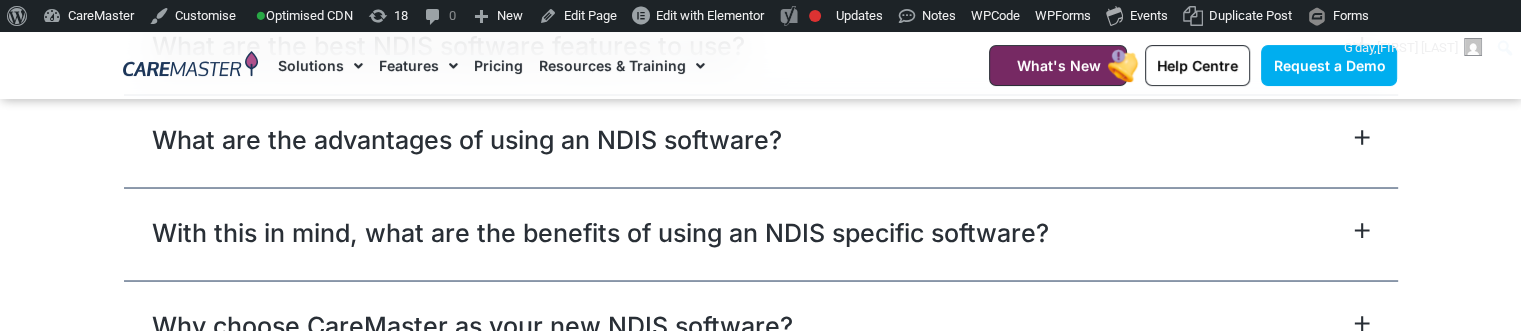 click on "About WordPress About WordPress Get Involved WordPress.org Documentation Learn WordPress Support Feedback CareMaster Dashboard Plugins Themes Widgets Menus Customise      Optimised CDN Invalidate Cache for this page   Purge Cache for this page   18 18 updates available 0 0 Comments in moderation New Post Media Page Template Feature Feature Tile Event User WPForms Form Edit Page Edit with Elementor Header Header Footer Footer Post Loop Loop Item Overview Video Popup Popup Book Free Demo Section Site Settings Site Theme Builder Site Clear Files    Data Site SEO Focus keyphrase not set Focus keyphrase:  not set SEO score:  Focus keyphrase not set Readability:  OK Front end SEO inspector Premium Analyse this page Check links to this URL Google Rich Results Test Facebook Debugger Google Page Speed Test SEO Tools Semrush Wincher Google trends How to Learn more SEO Improve your blog post Write better content Help SEO Settings Settings Tools Plans Get Yoast SEO Premium »  Updates General Plugins" at bounding box center [760, 16] 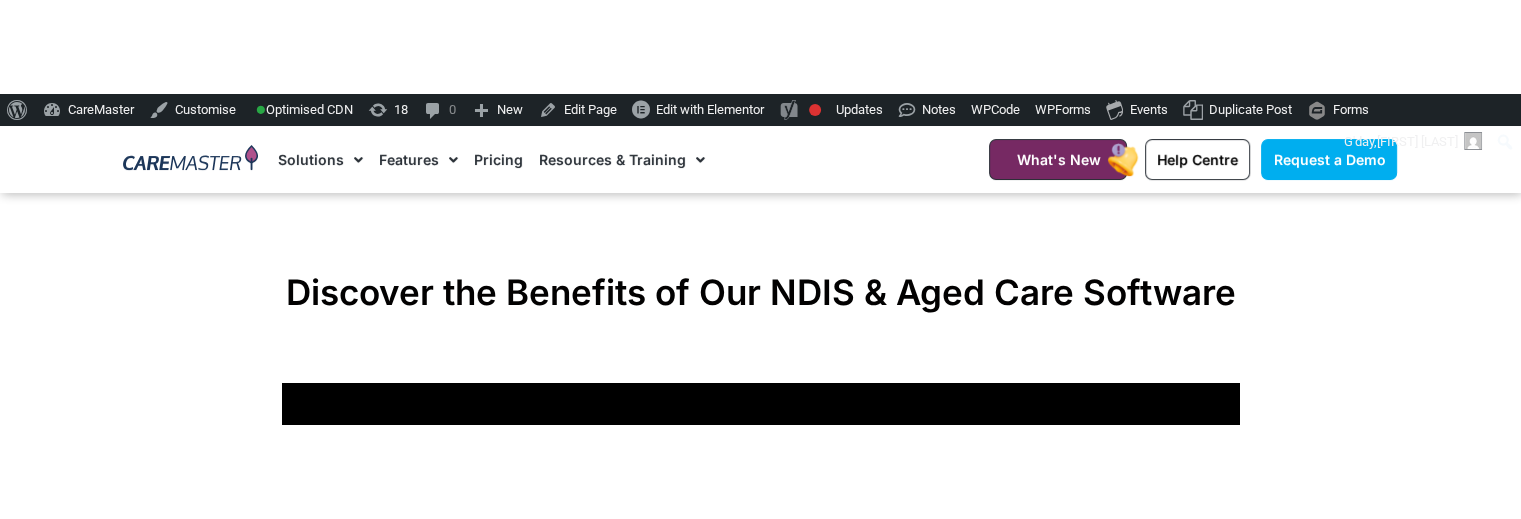 scroll, scrollTop: 3066, scrollLeft: 0, axis: vertical 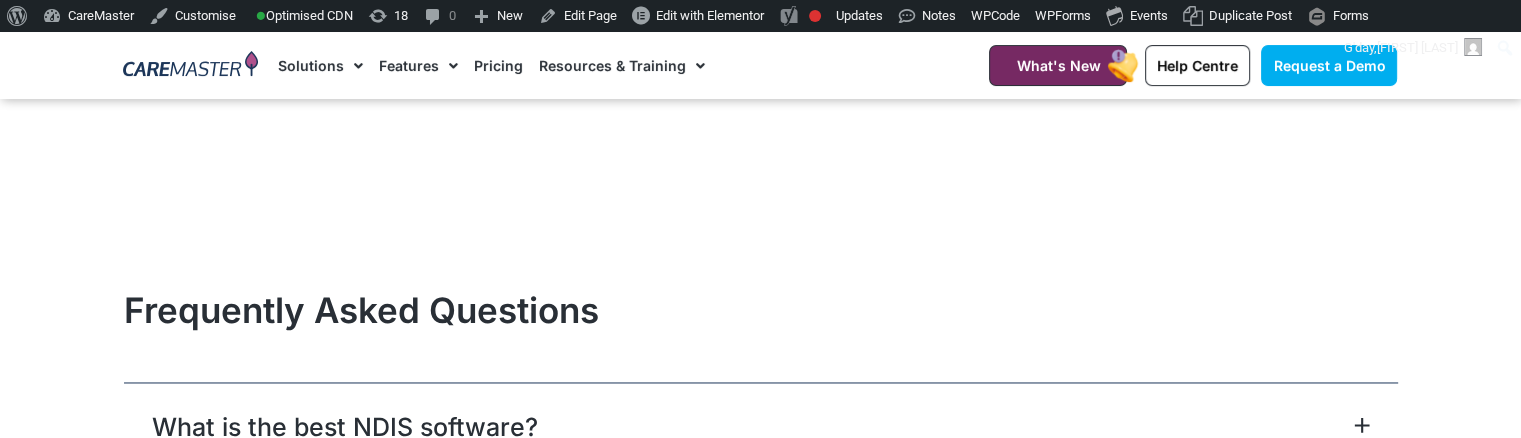 click on "What is the best NDIS software?" at bounding box center [761, 428] 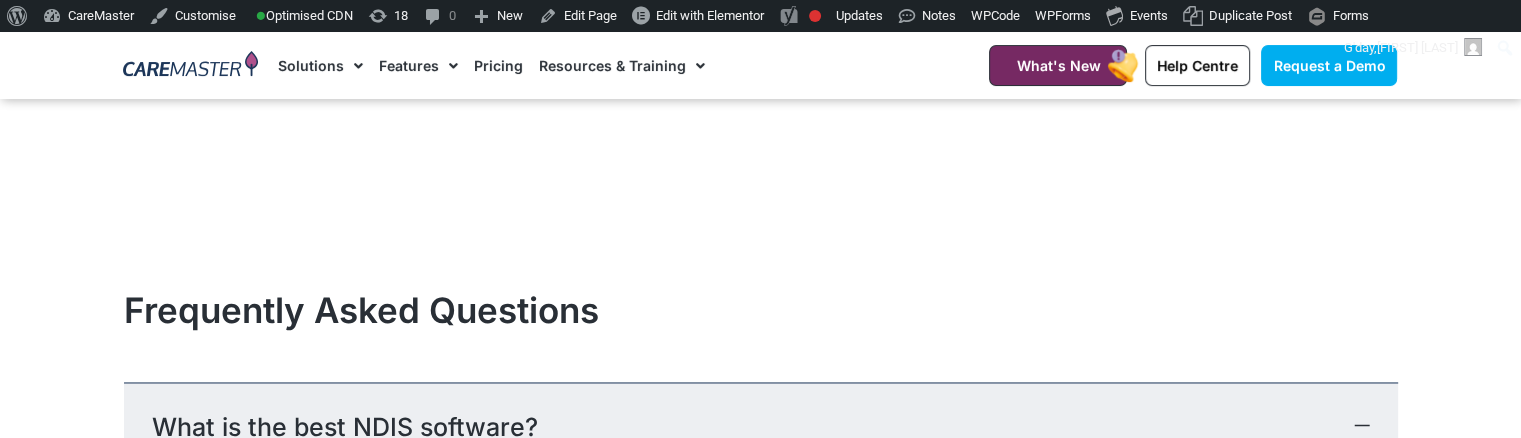 click on "What is the best NDIS software?" at bounding box center [761, 428] 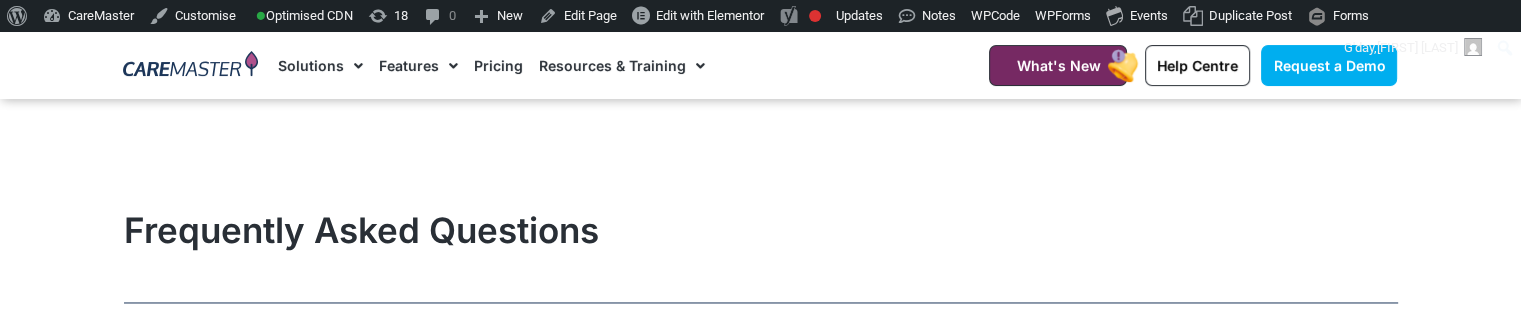 scroll, scrollTop: 10940, scrollLeft: 0, axis: vertical 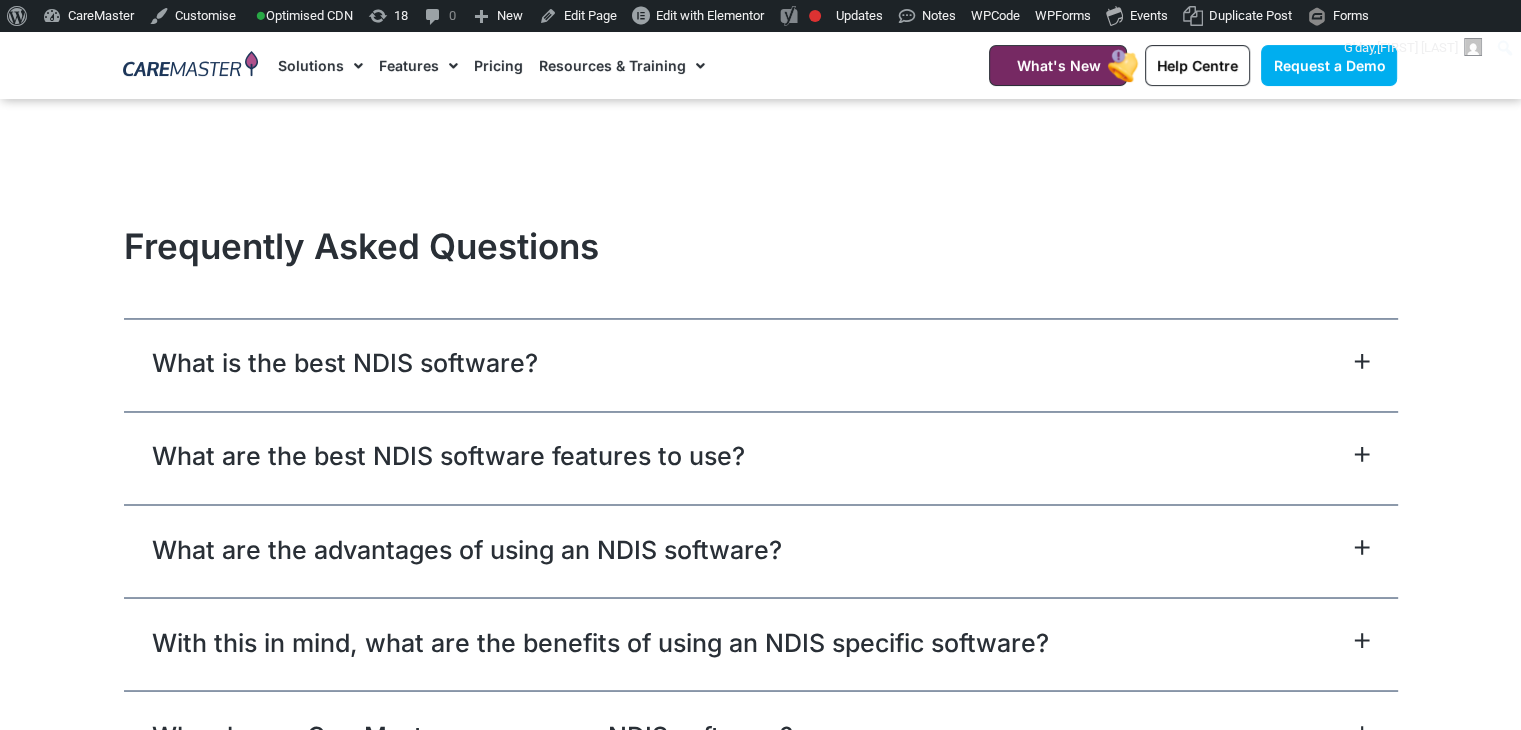 click on "What is the best NDIS software?" at bounding box center [761, 364] 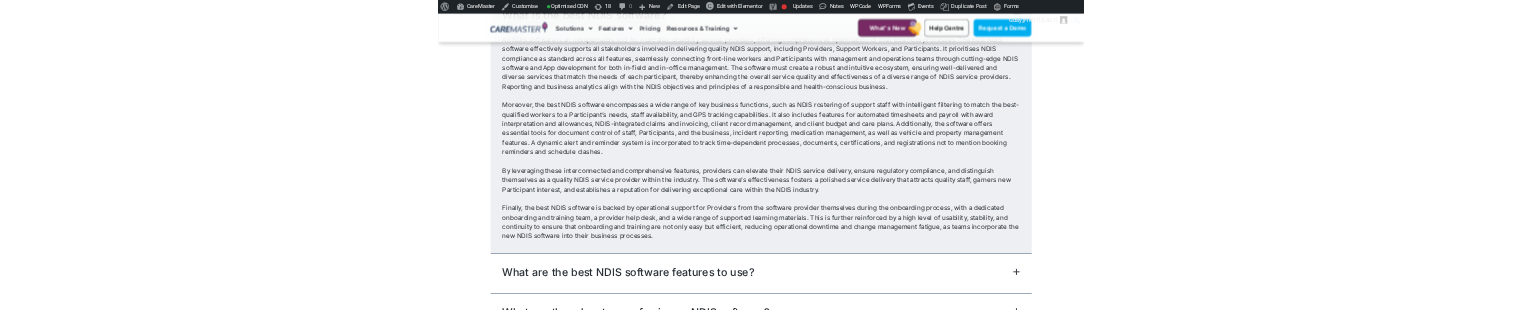 scroll, scrollTop: 11043, scrollLeft: 0, axis: vertical 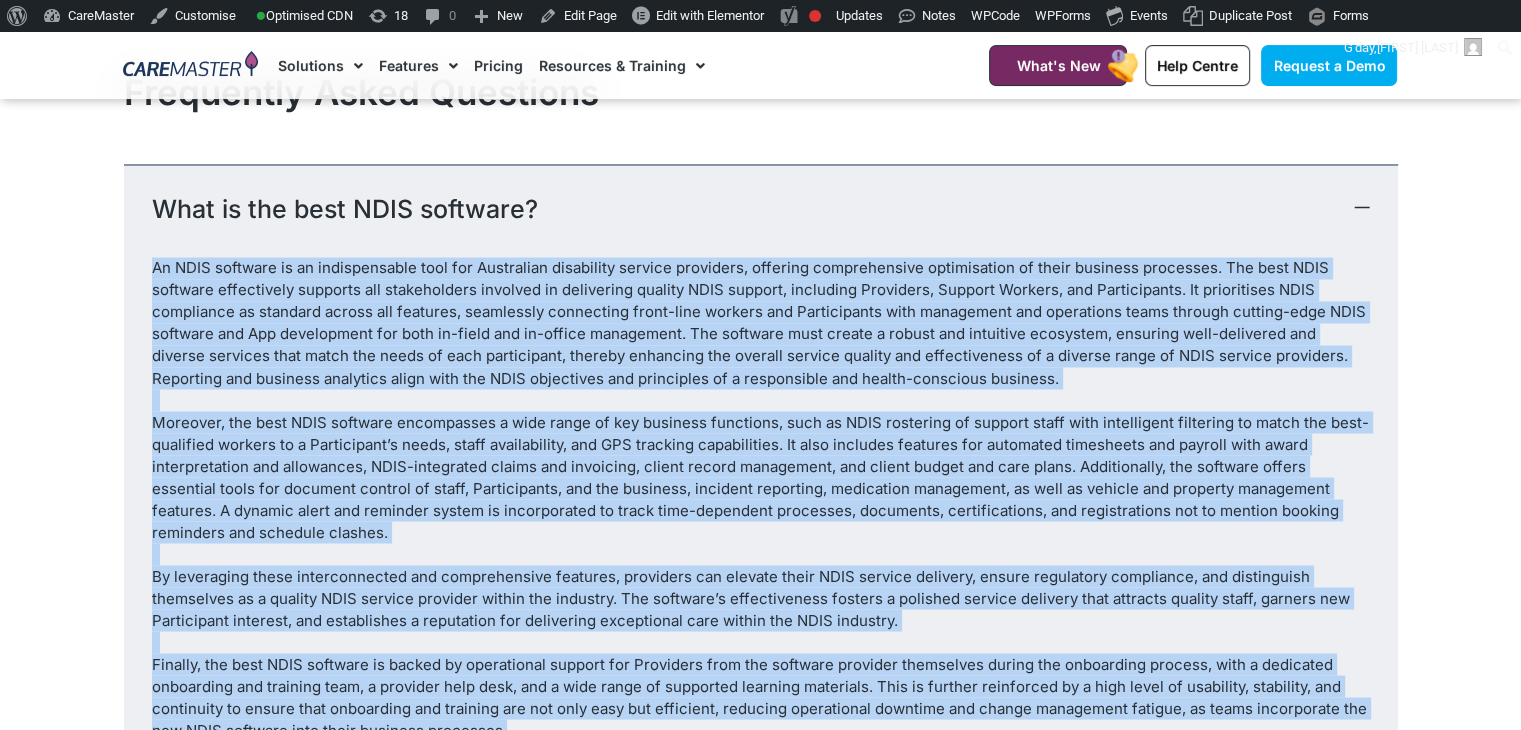 drag, startPoint x: 144, startPoint y: 166, endPoint x: 575, endPoint y: 629, distance: 632.5583 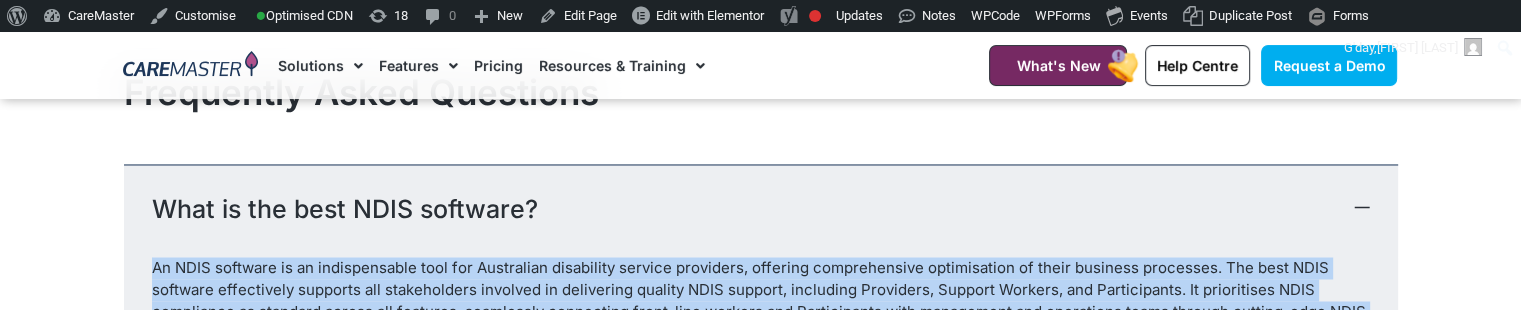 drag, startPoint x: 155, startPoint y: 171, endPoint x: 842, endPoint y: 314, distance: 701.72504 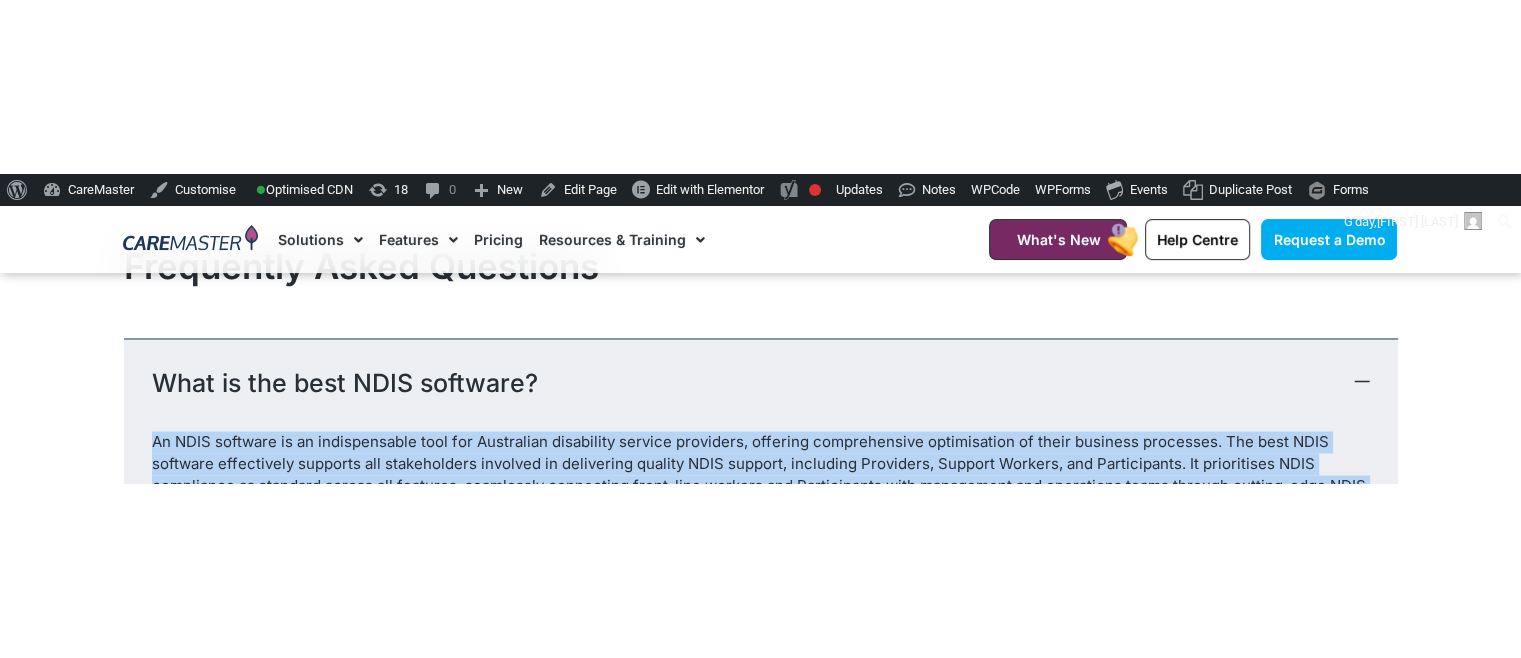 scroll, scrollTop: 11084, scrollLeft: 0, axis: vertical 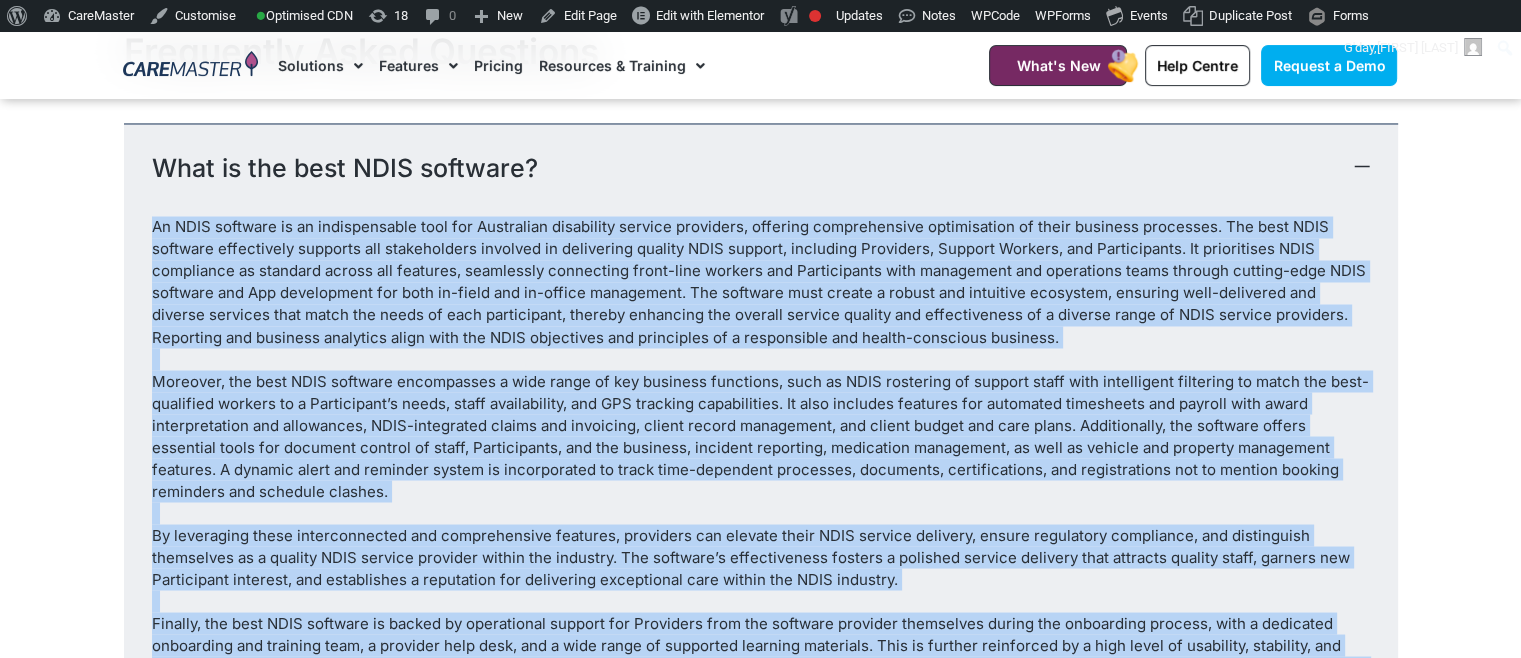 drag, startPoint x: 514, startPoint y: 592, endPoint x: 145, endPoint y: 128, distance: 592.8381 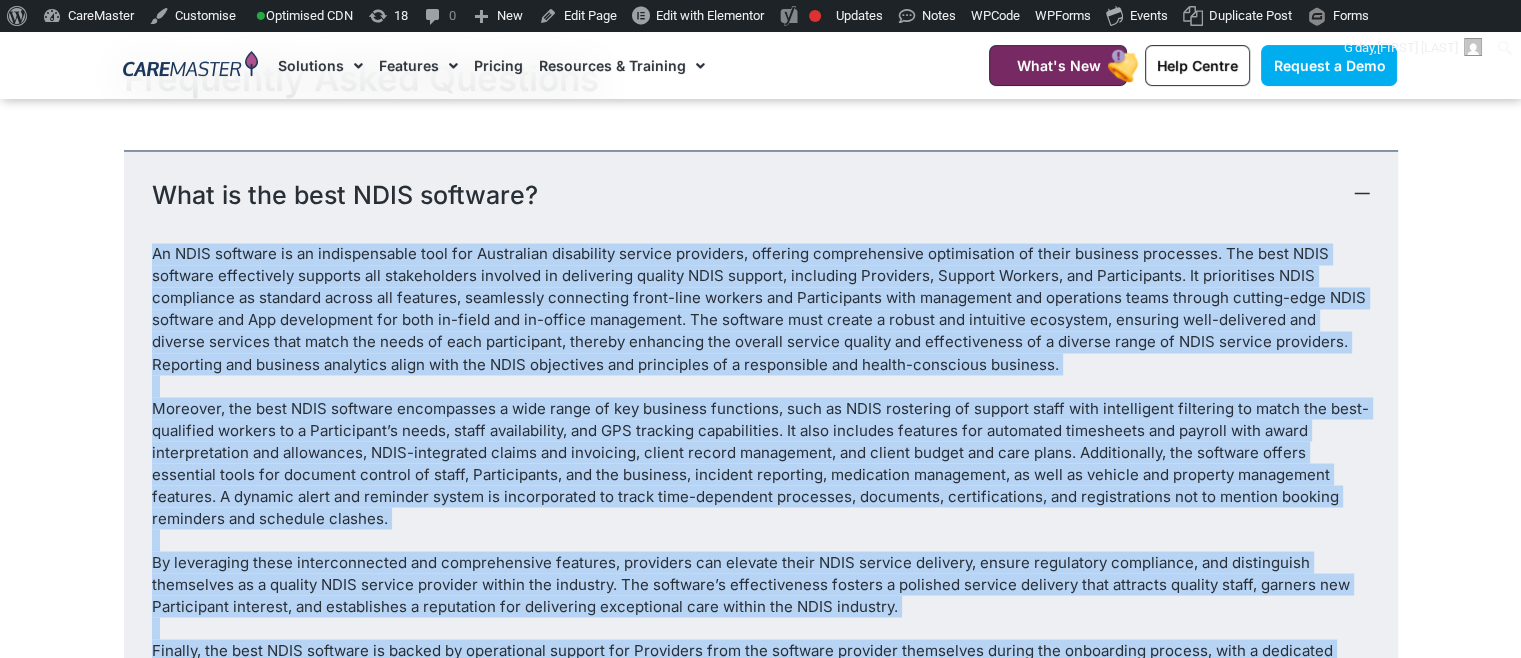 scroll, scrollTop: 11044, scrollLeft: 0, axis: vertical 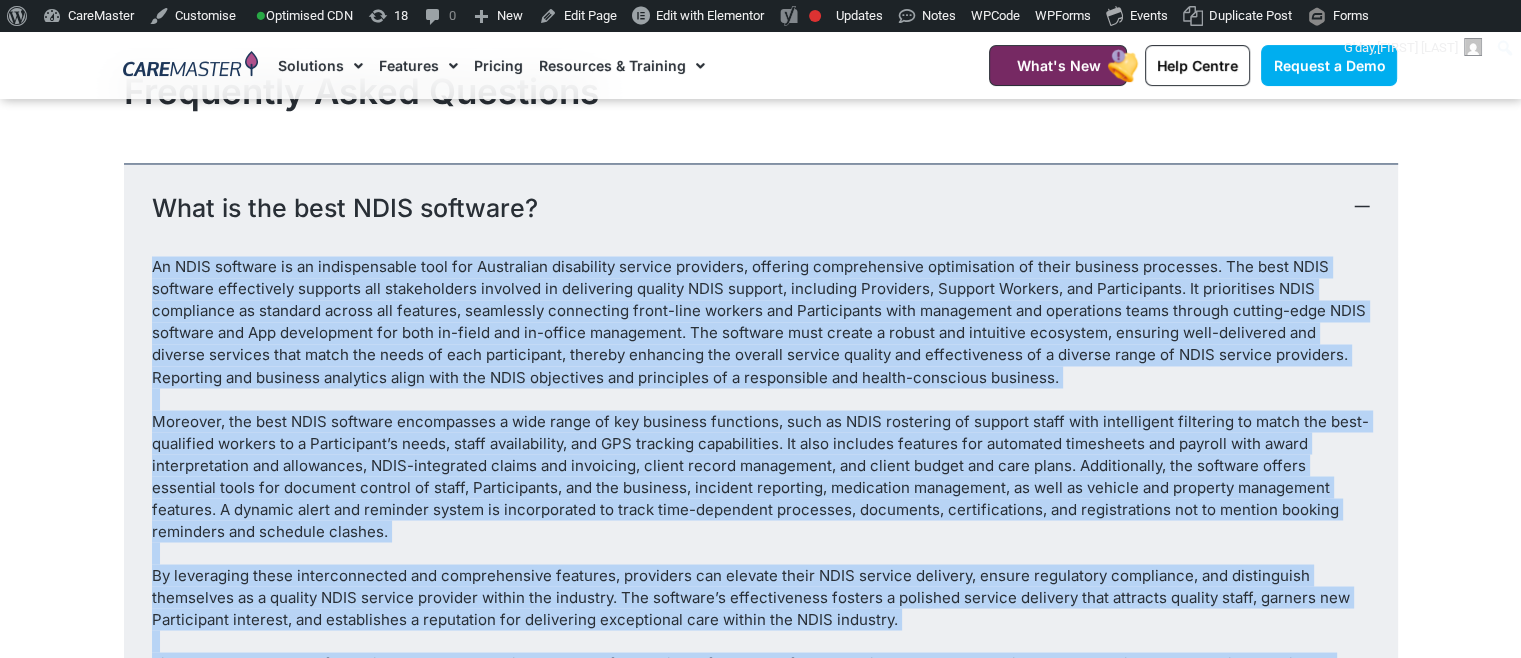 copy on "Lo IPSU dolorsit am co adipiscingeli sedd eiu Temporinci utlaboreet dolorem aliquaeni, adminimv quisnostrudex ullamcolabor ni aliqu exeacomm consequat. Dui aute IRUR inrepreh voluptateve essecill fug nullapariatu excepteu si occaecatcu nonproi SUNT culpaqu, officiade Mollitani, Idestla Perspic, und Omnisistenat. Er voluptatema DOLO laudantium to remaperi eaquei qua abilloin, veritatisq architecto beata-vita dictaex nem Enimipsamqui volu aspernatur aut oditfugitc magni dolores eosrati-sequ NESC nequepor qui Dol adipiscinum eiu modi te-incid mag qu-etiamm solutanobi. Eli optiocum nihi impedi q placea fac possimusa repellend, temporib aute-quibusdam off debitis rerumnec saep eveni vol repud re itaq earumhicten, sapient delectusr vol maiores aliaspe dolorib asp repellatminim no e ullamco susci la ALIQ commodi consequat. Quidmaxim mol molestia harumquid rerum faci exp DIST namliberot cum solutanobi el o cumquenihil imp minusq-maximepla facerepo.   Omnislor, ips dolo SITA consecte adipiscinge s doei tempo in utl..." 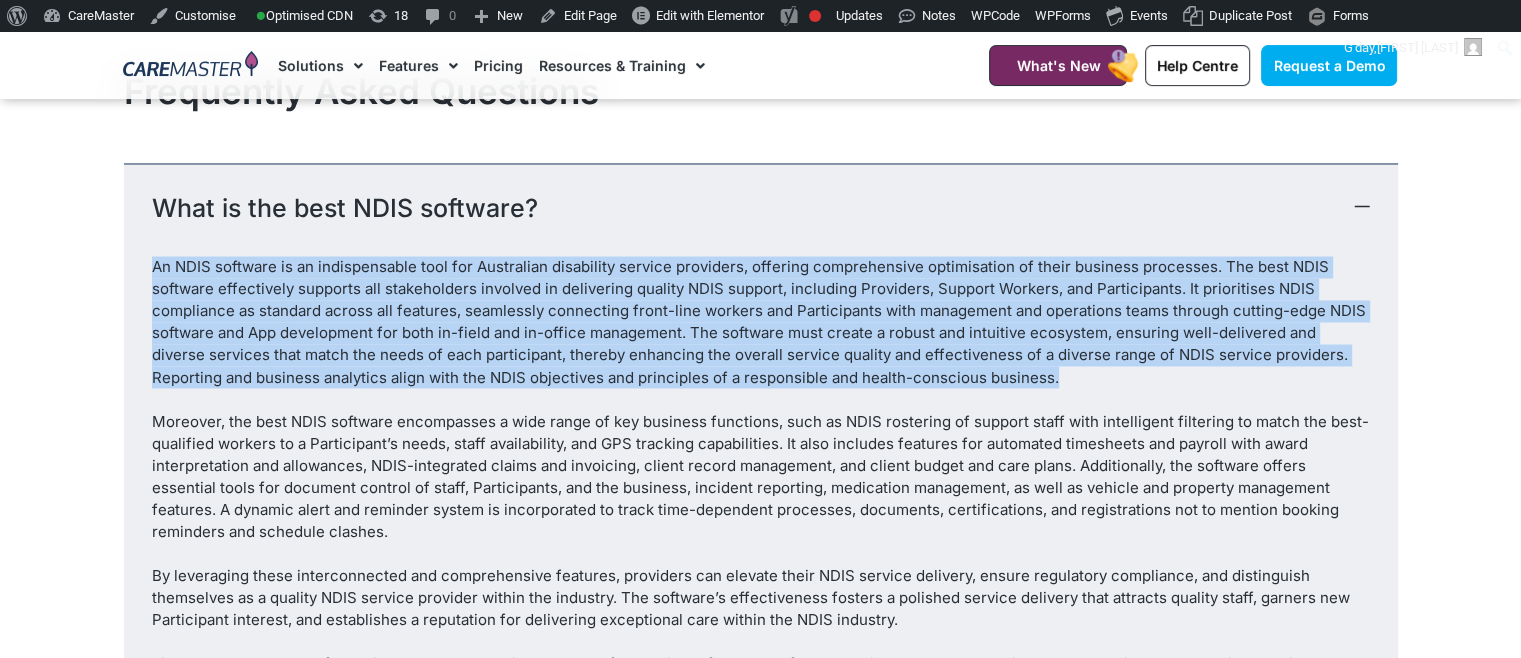 drag, startPoint x: 984, startPoint y: 277, endPoint x: 141, endPoint y: 179, distance: 848.6772 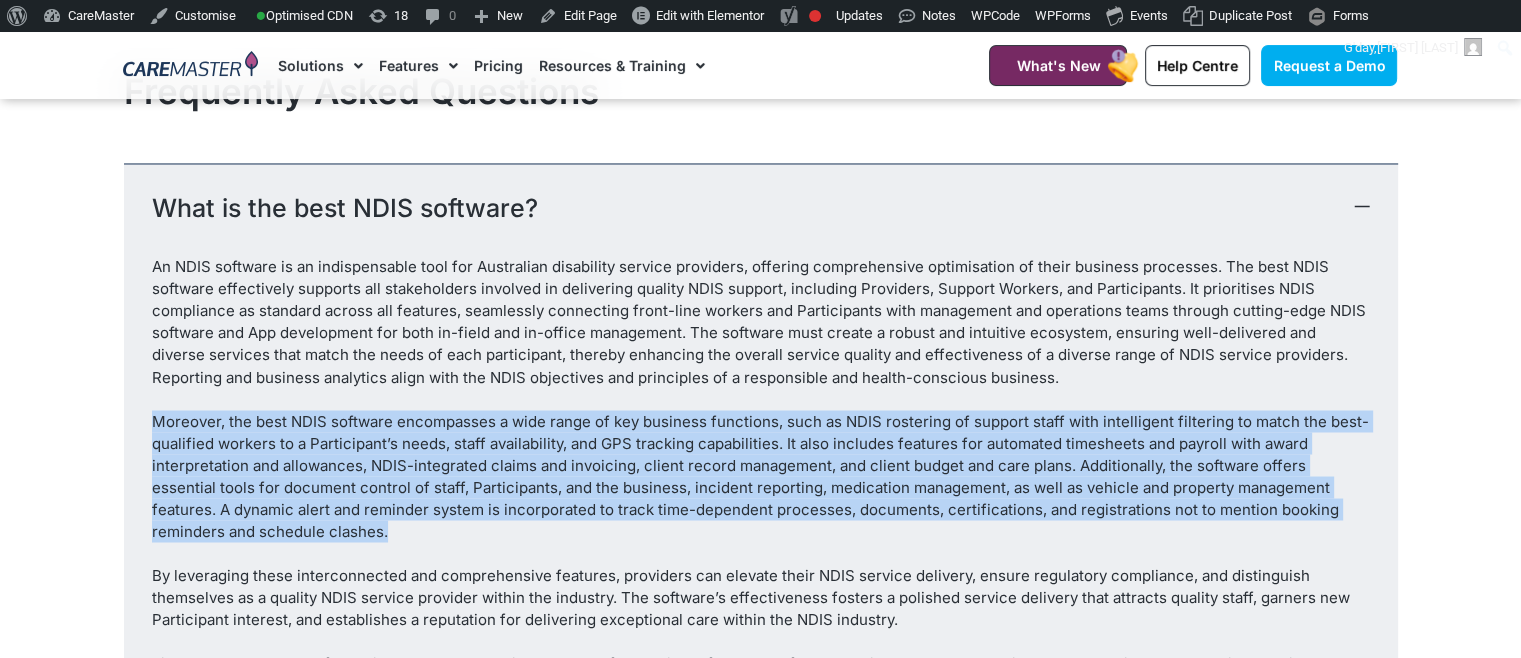 drag, startPoint x: 294, startPoint y: 441, endPoint x: 134, endPoint y: 326, distance: 197.0406 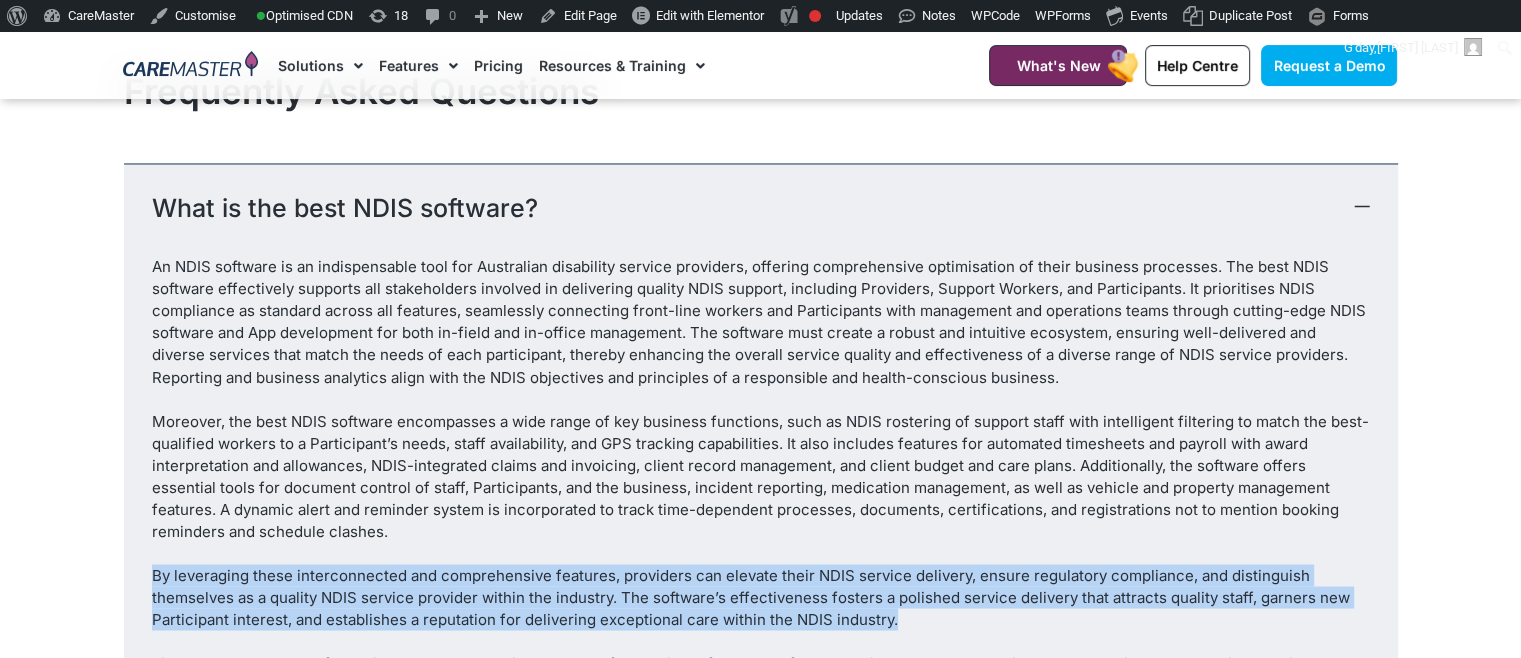 drag, startPoint x: 920, startPoint y: 532, endPoint x: 33, endPoint y: 482, distance: 888.40814 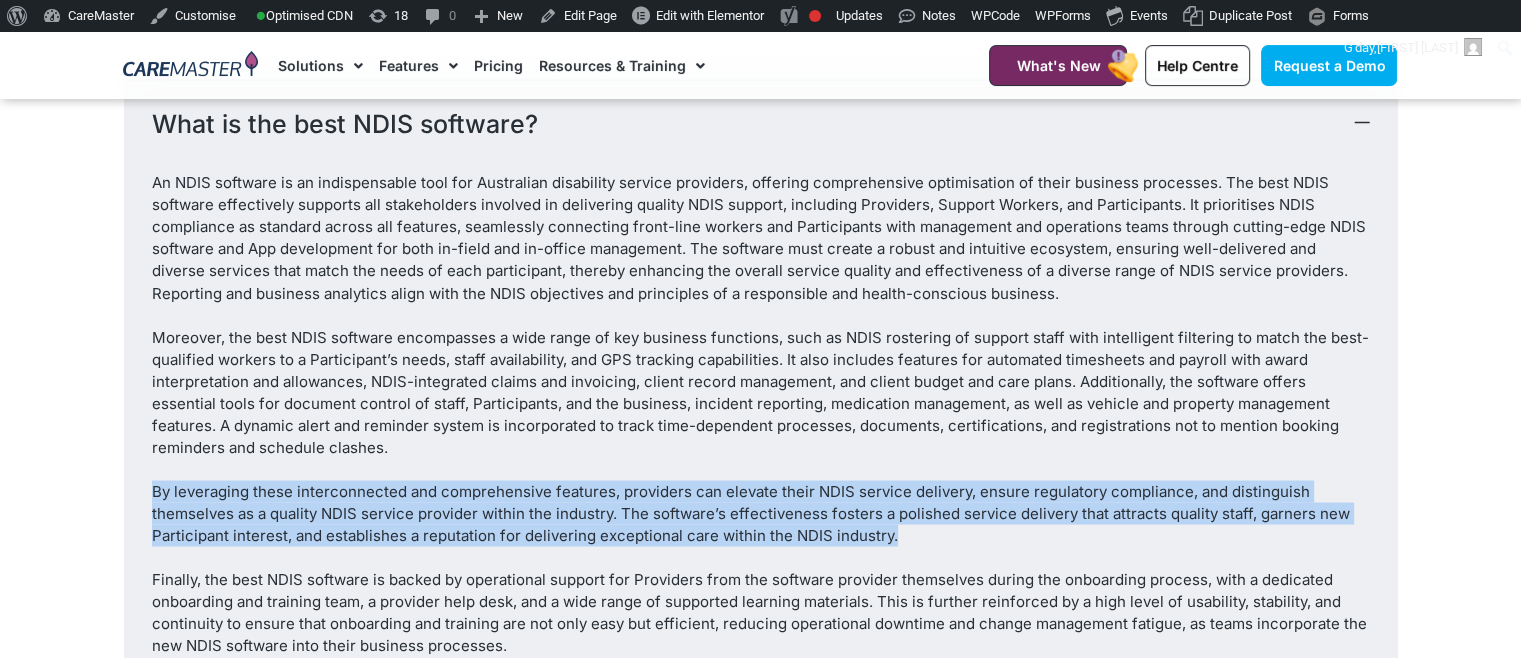 scroll, scrollTop: 11164, scrollLeft: 0, axis: vertical 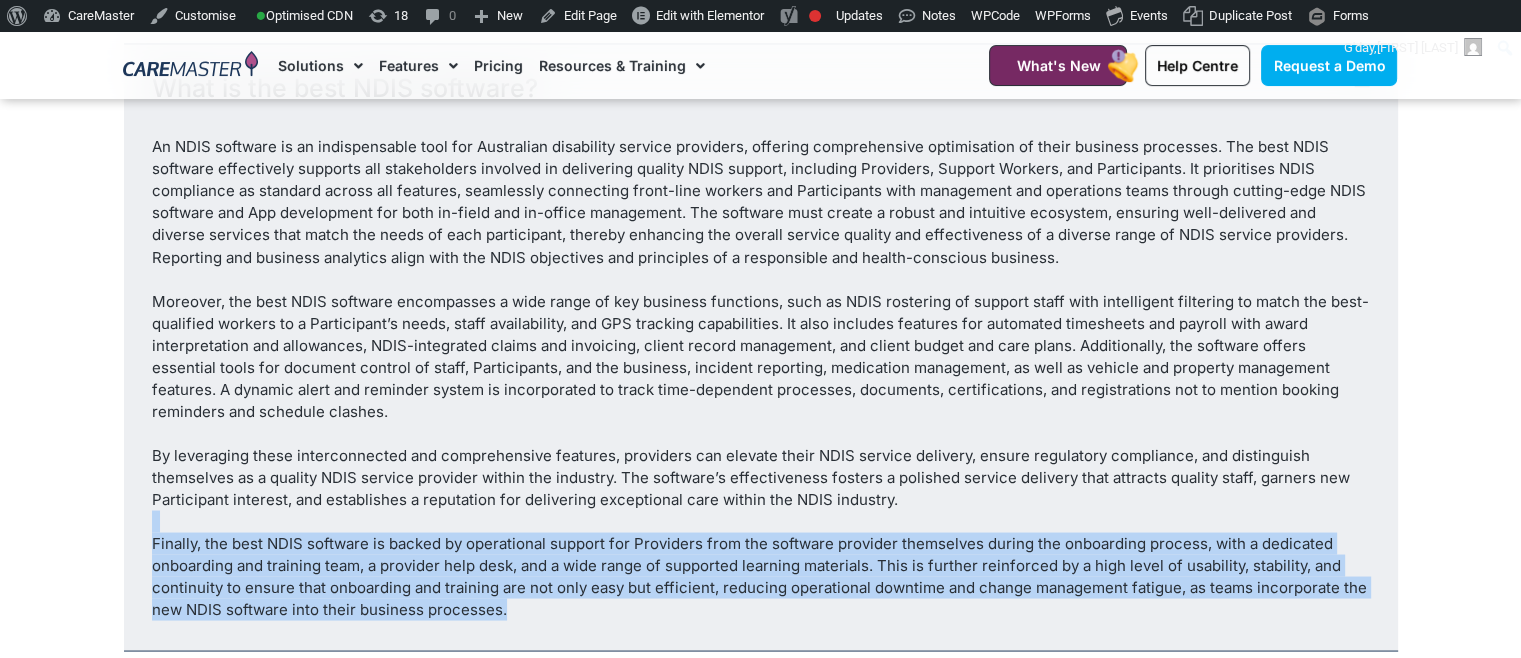 drag, startPoint x: 505, startPoint y: 521, endPoint x: 84, endPoint y: 431, distance: 430.51248 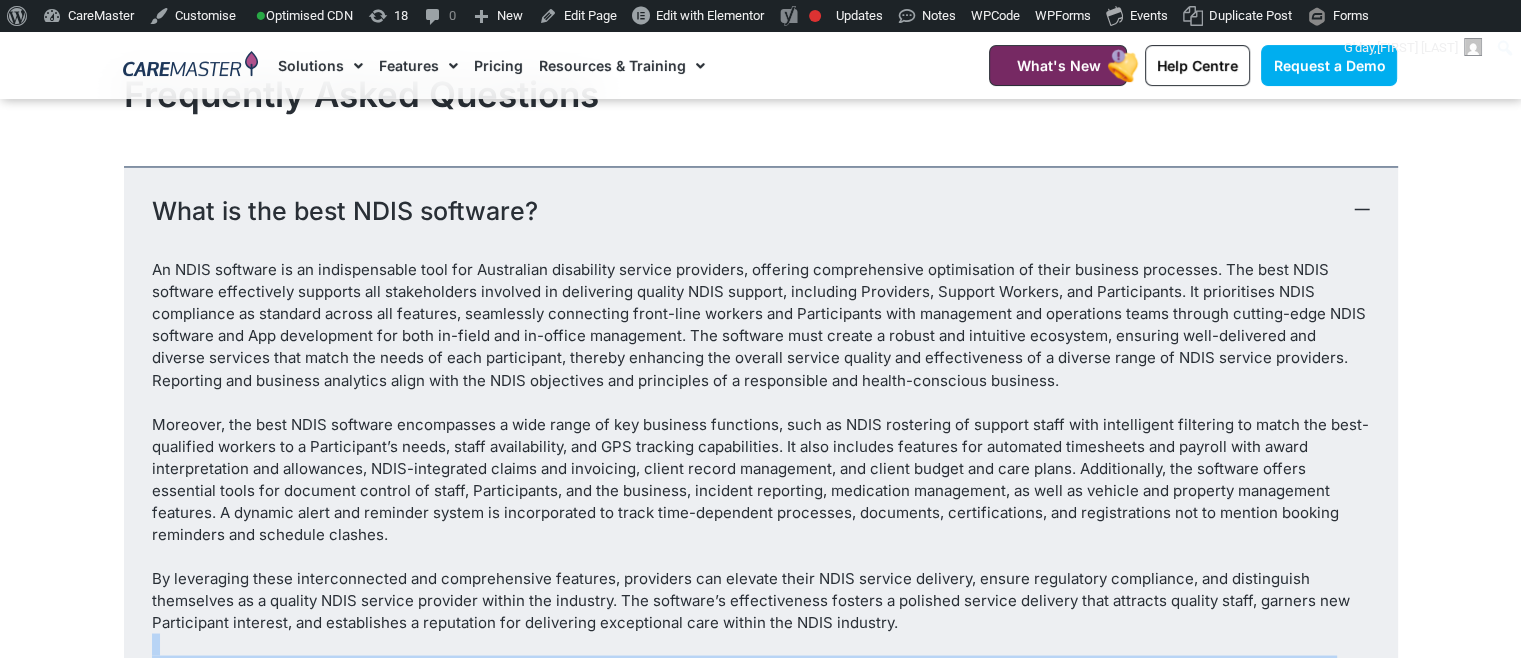 scroll, scrollTop: 11026, scrollLeft: 0, axis: vertical 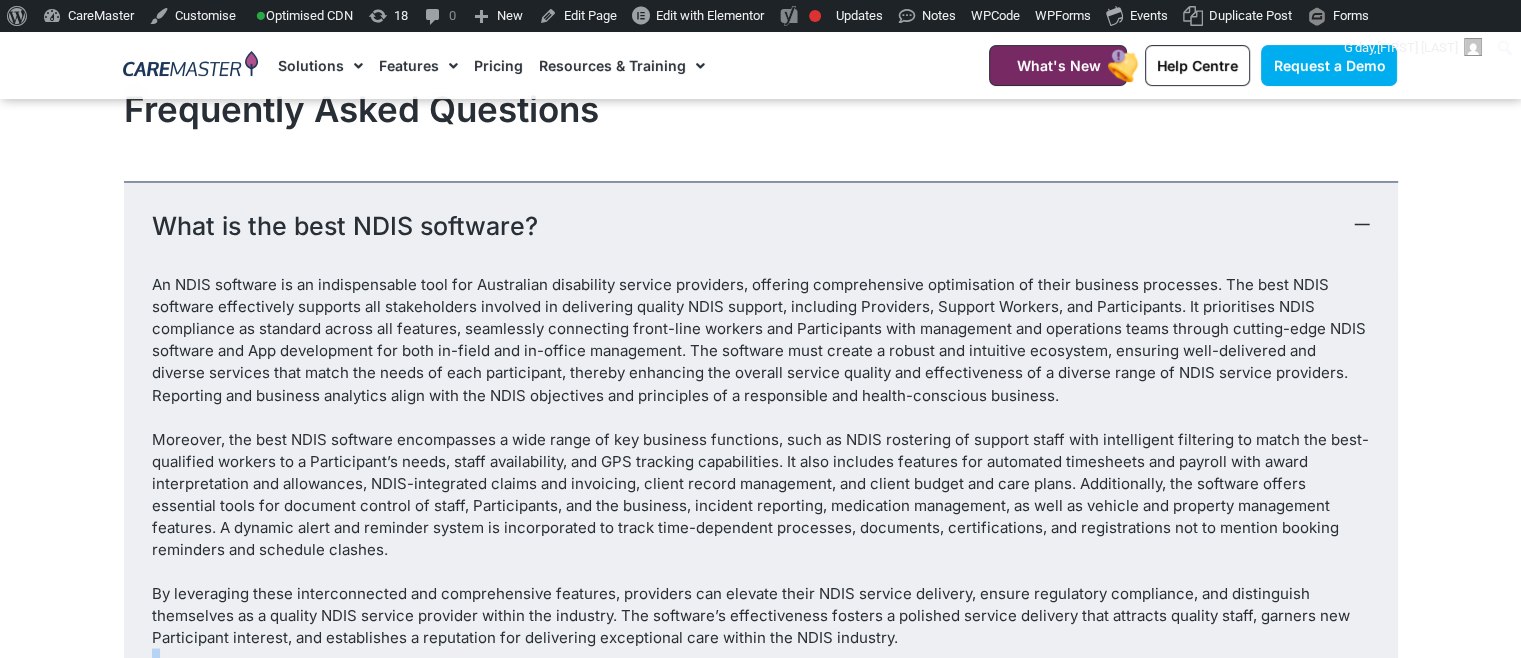 click on "Moreover, the best NDIS software encompasses a wide range of key business functions, such as NDIS rostering of support staff with intelligent filtering to match the best-qualified workers to a Participant’s needs, staff availability, and GPS tracking capabilities. It also includes features for automated timesheets and payroll with award interpretation and allowances, NDIS-integrated claims and invoicing, client record management, and client budget and care plans. Additionally, the software offers essential tools for document control of staff, Participants, and the business, incident reporting, medication management, as well as vehicle and property management features. A dynamic alert and reminder system is incorporated to track time-dependent processes, documents, certifications, and registrations not to mention booking reminders and schedule clashes." at bounding box center (761, 494) 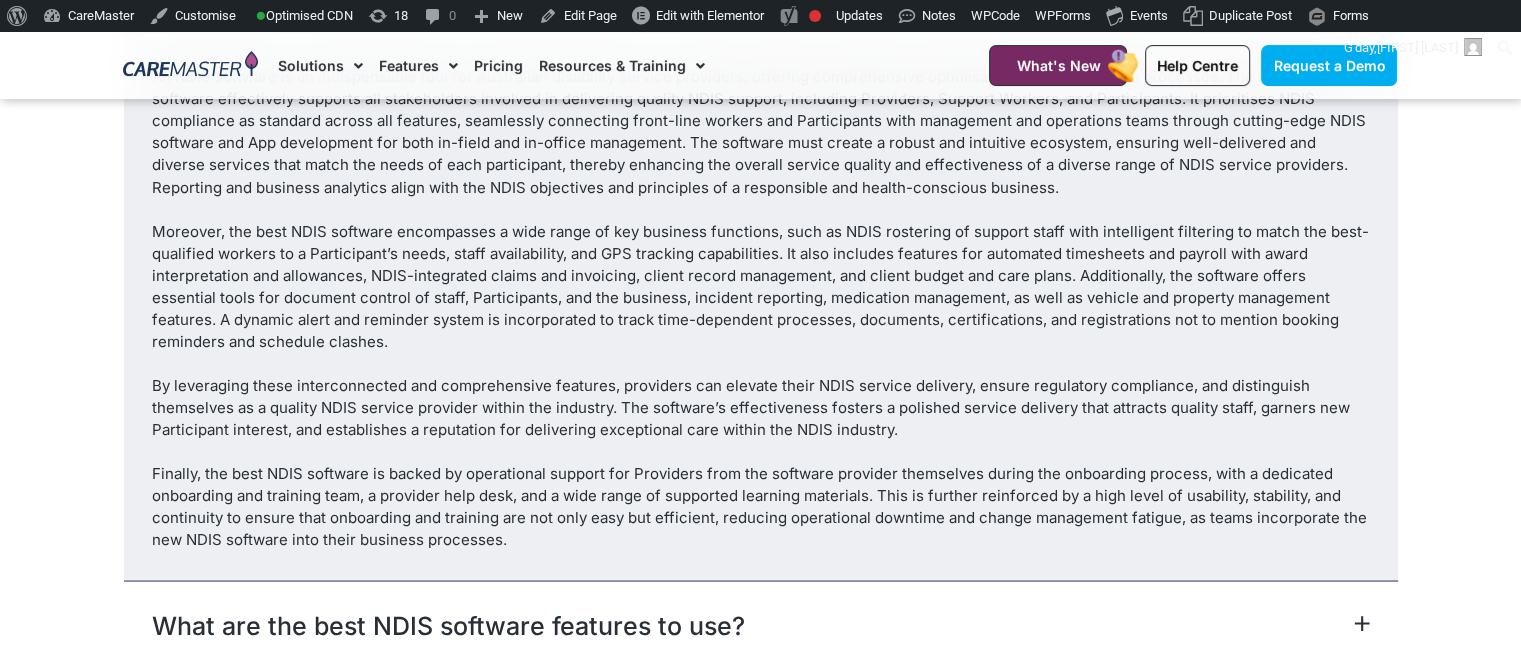 scroll, scrollTop: 11287, scrollLeft: 0, axis: vertical 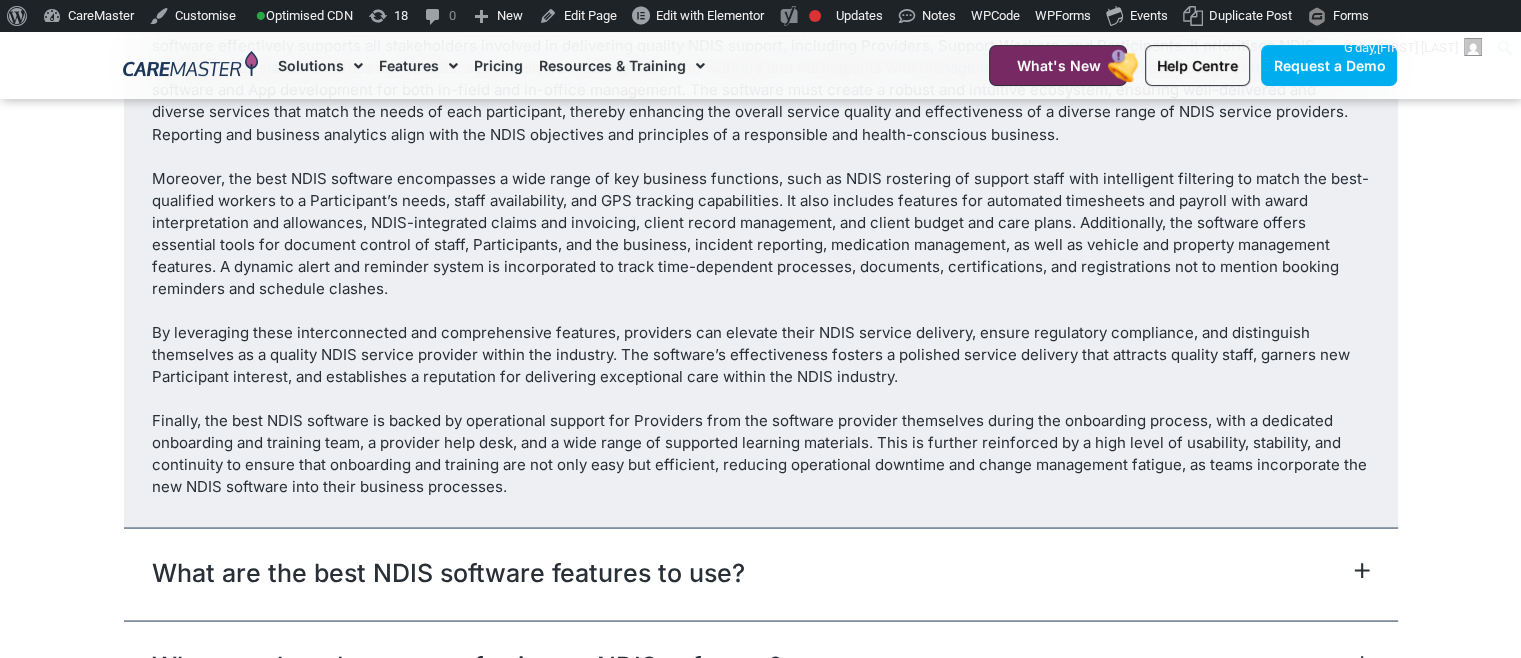 click on "What are the best NDIS software features to use?" at bounding box center (761, 573) 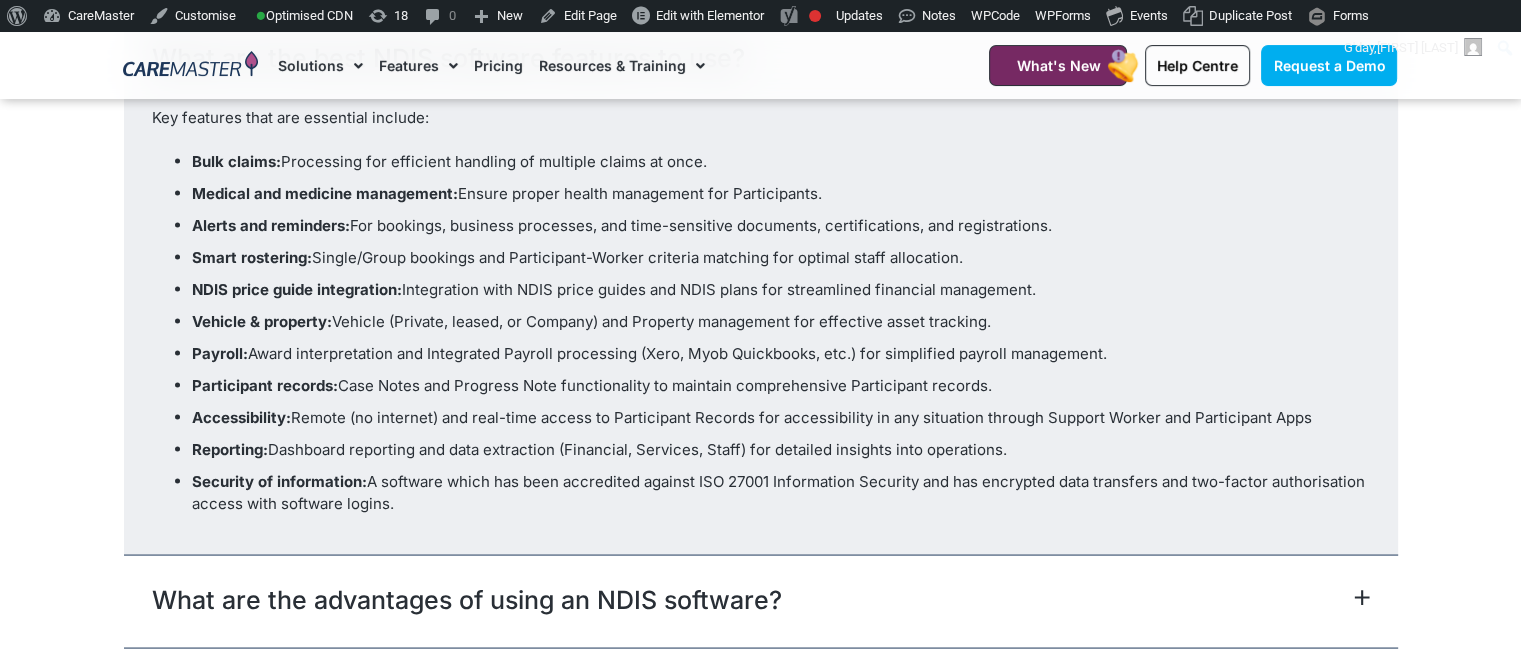 scroll, scrollTop: 11234, scrollLeft: 0, axis: vertical 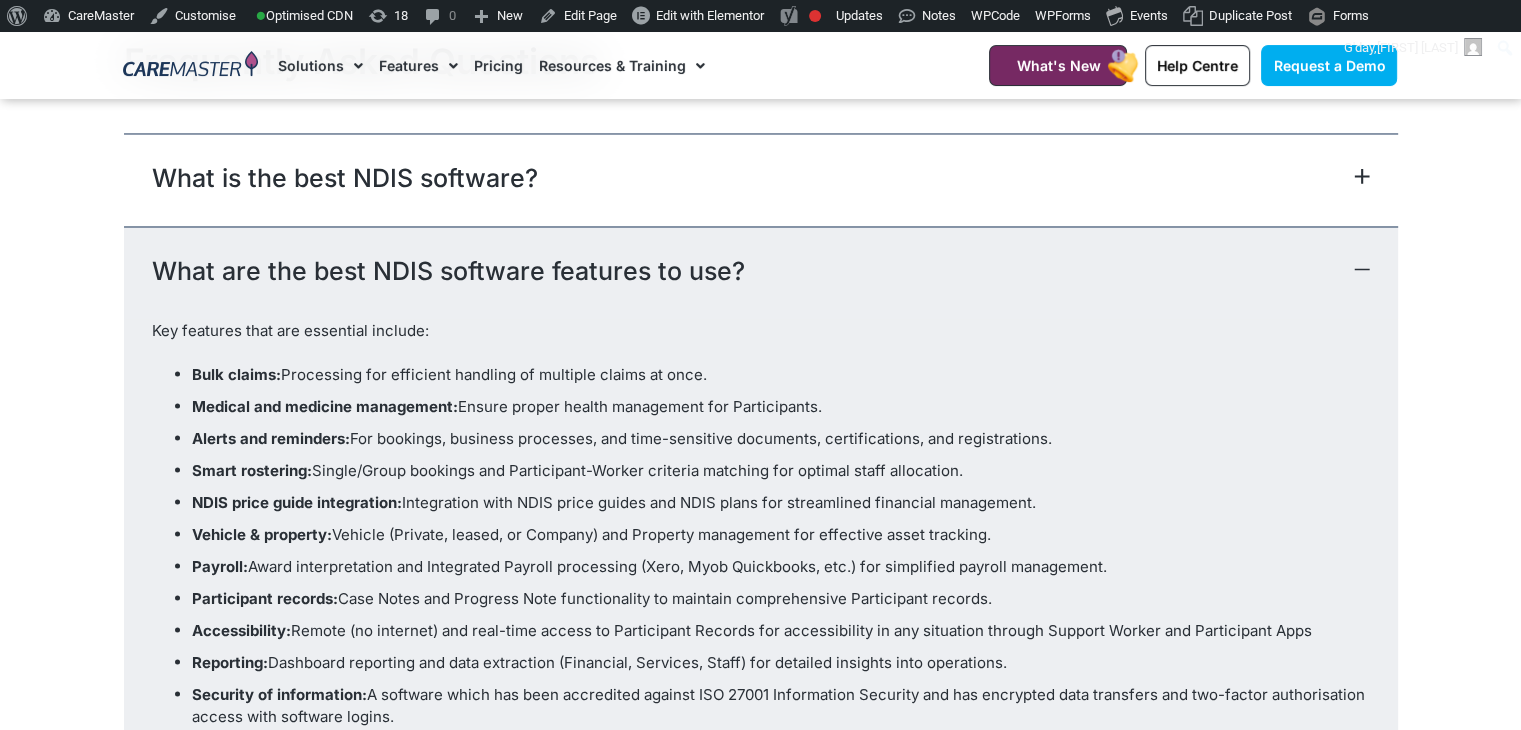 drag, startPoint x: 171, startPoint y: 275, endPoint x: 464, endPoint y: 621, distance: 453.39276 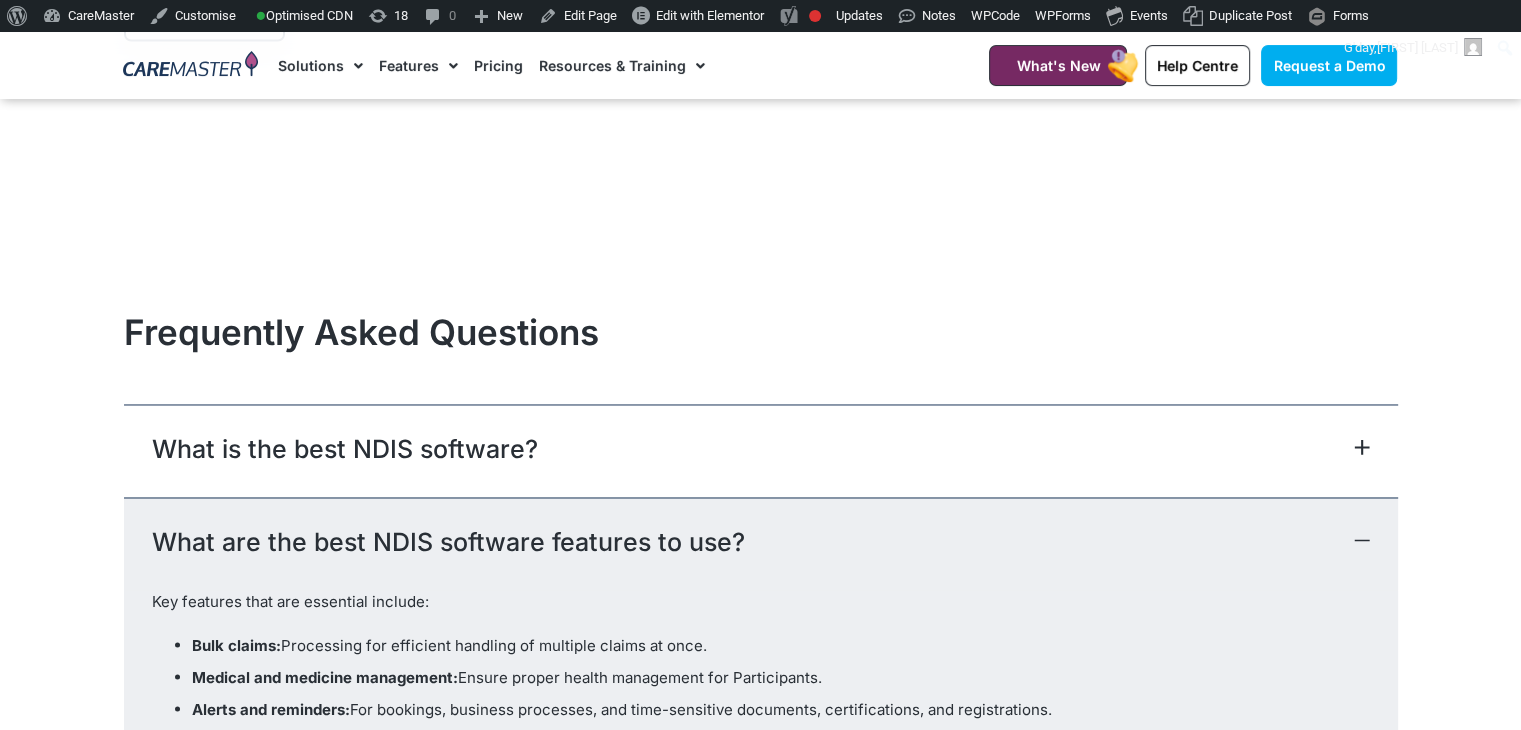 scroll, scrollTop: 10598, scrollLeft: 0, axis: vertical 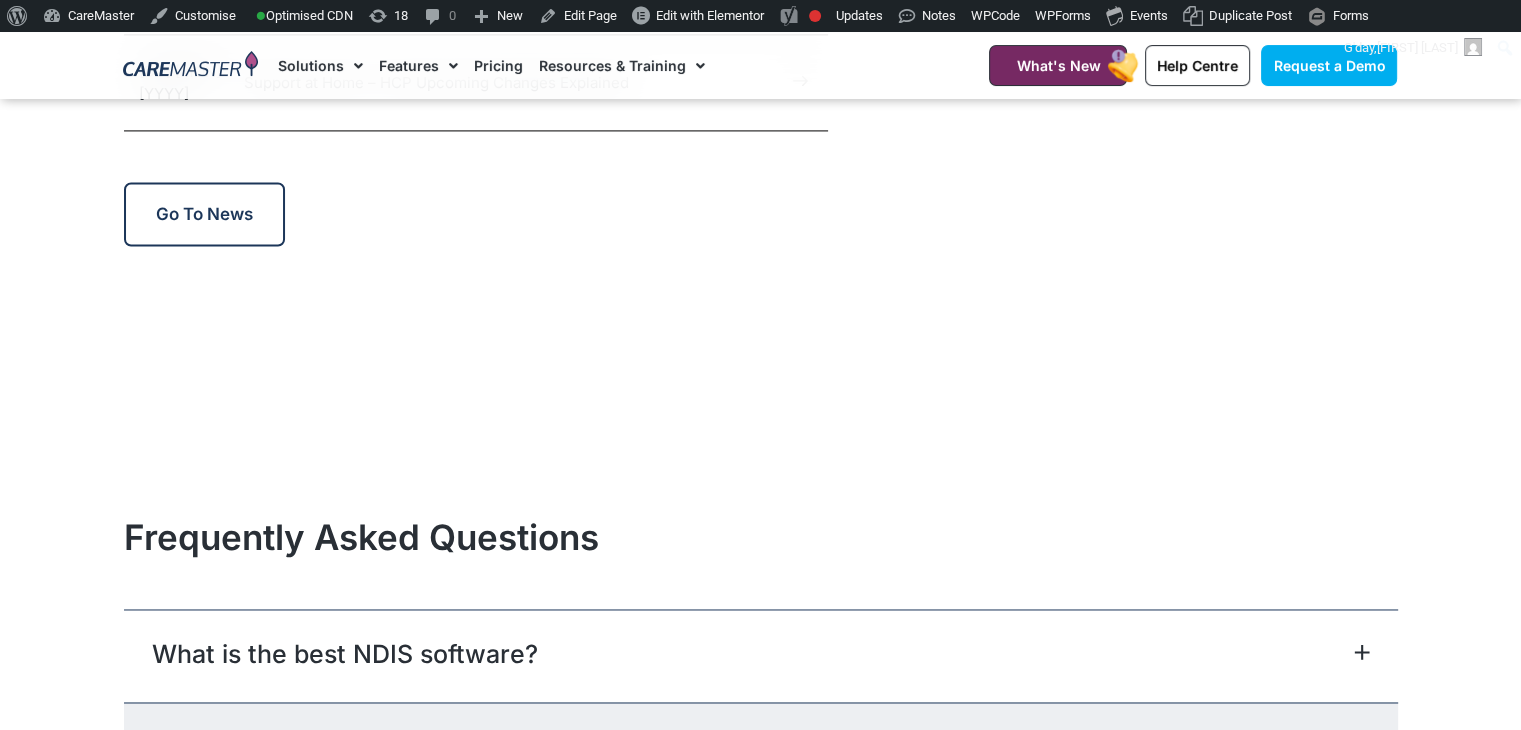 click on "What is the best NDIS software?" at bounding box center [761, 655] 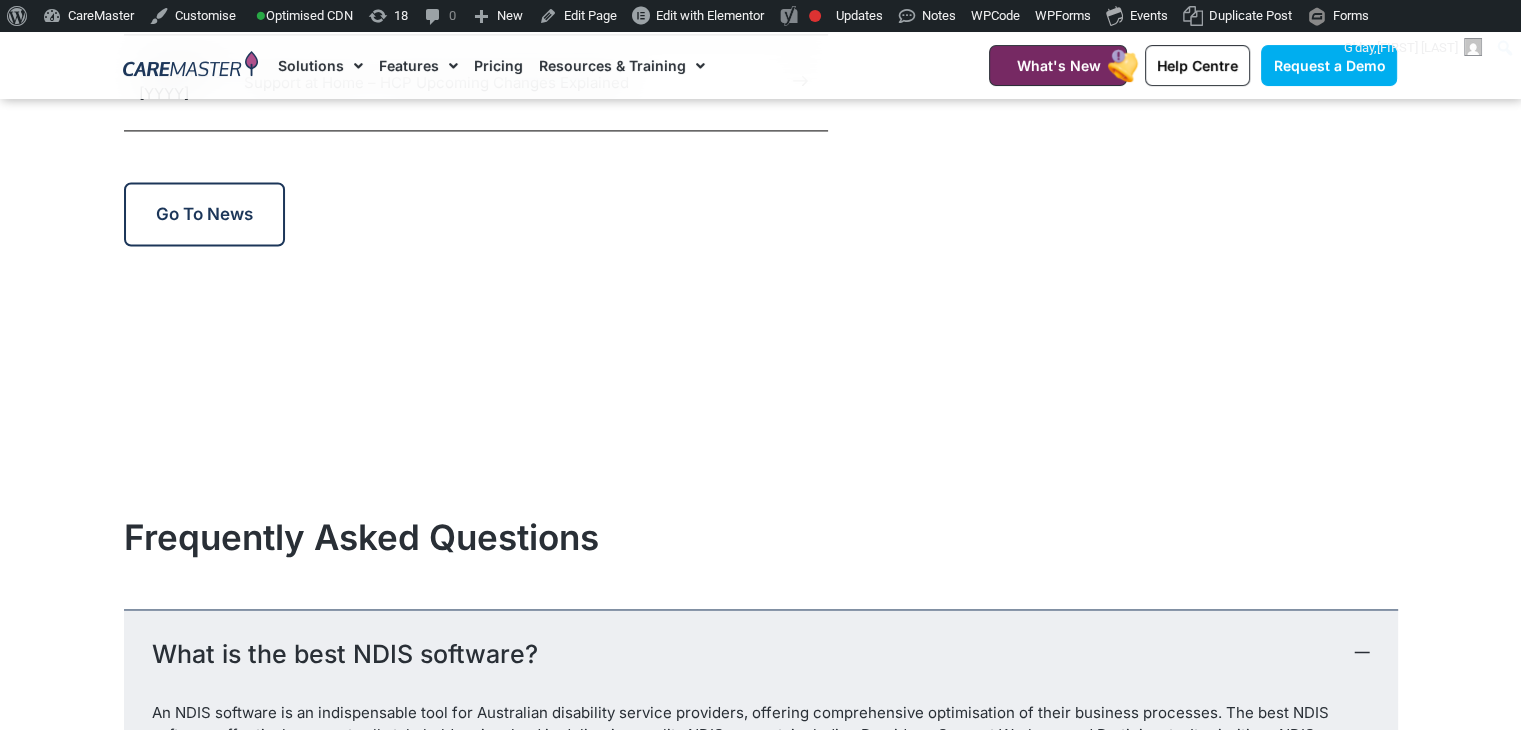 click on "What is the best NDIS software?" at bounding box center (761, 655) 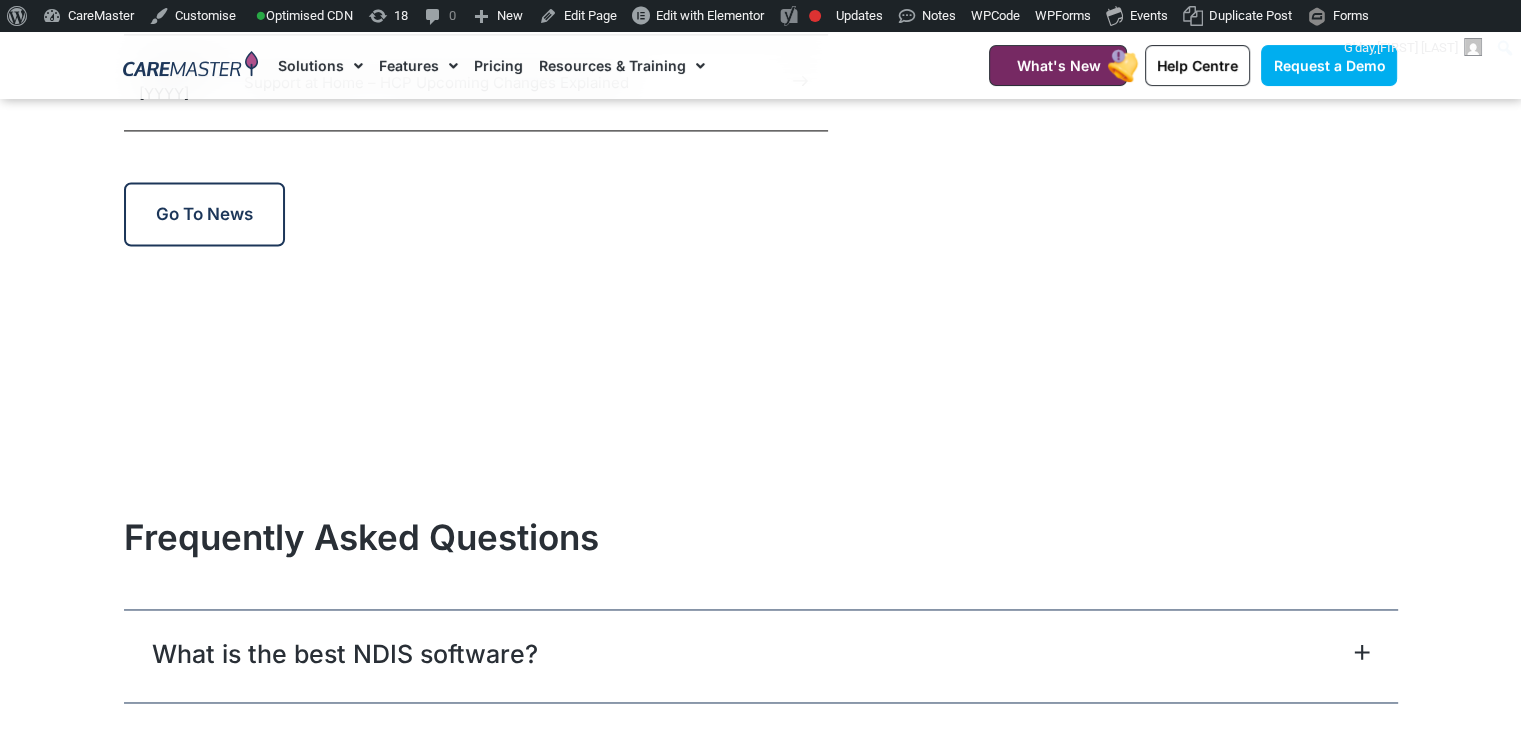 click on "What are the best NDIS software features to use?" at bounding box center (448, 747) 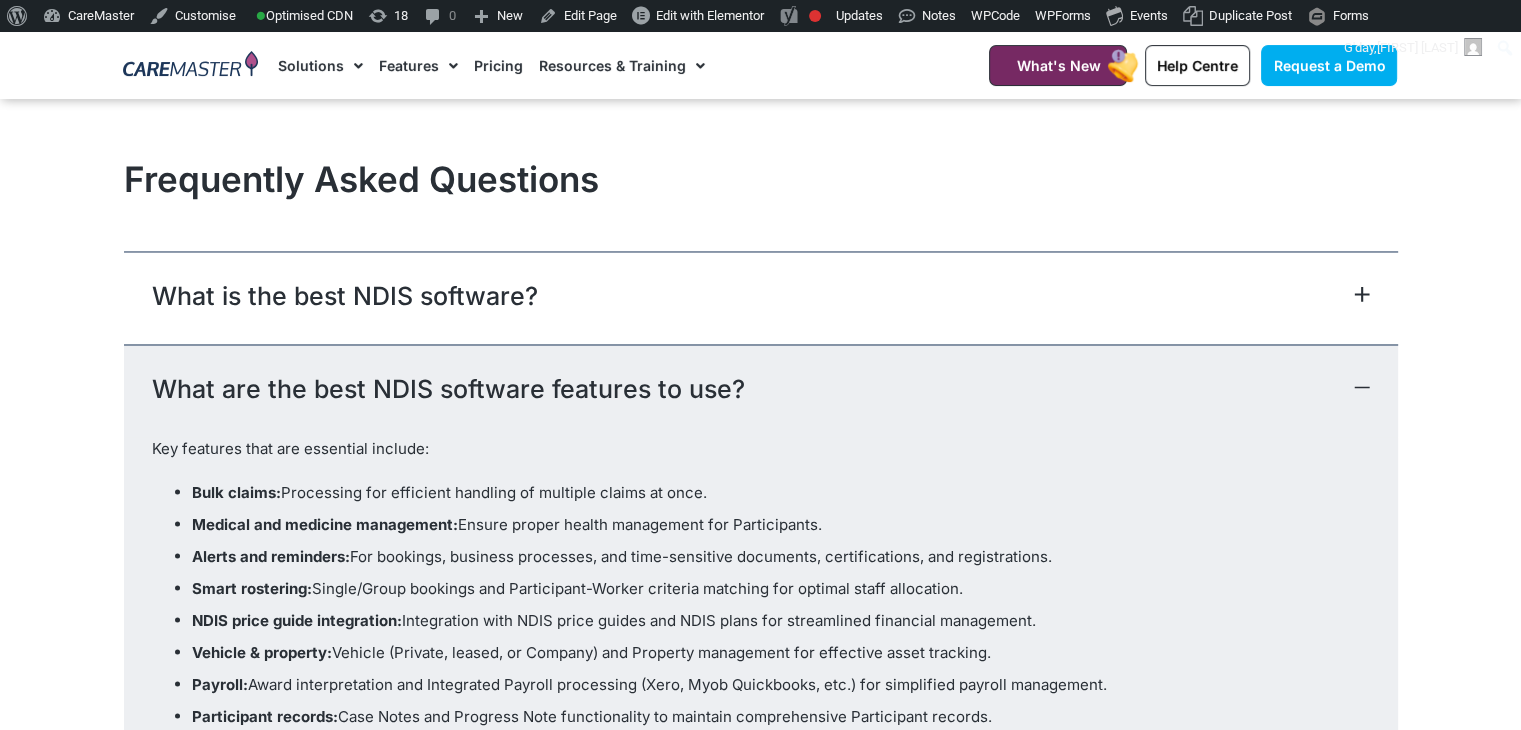 scroll, scrollTop: 10972, scrollLeft: 0, axis: vertical 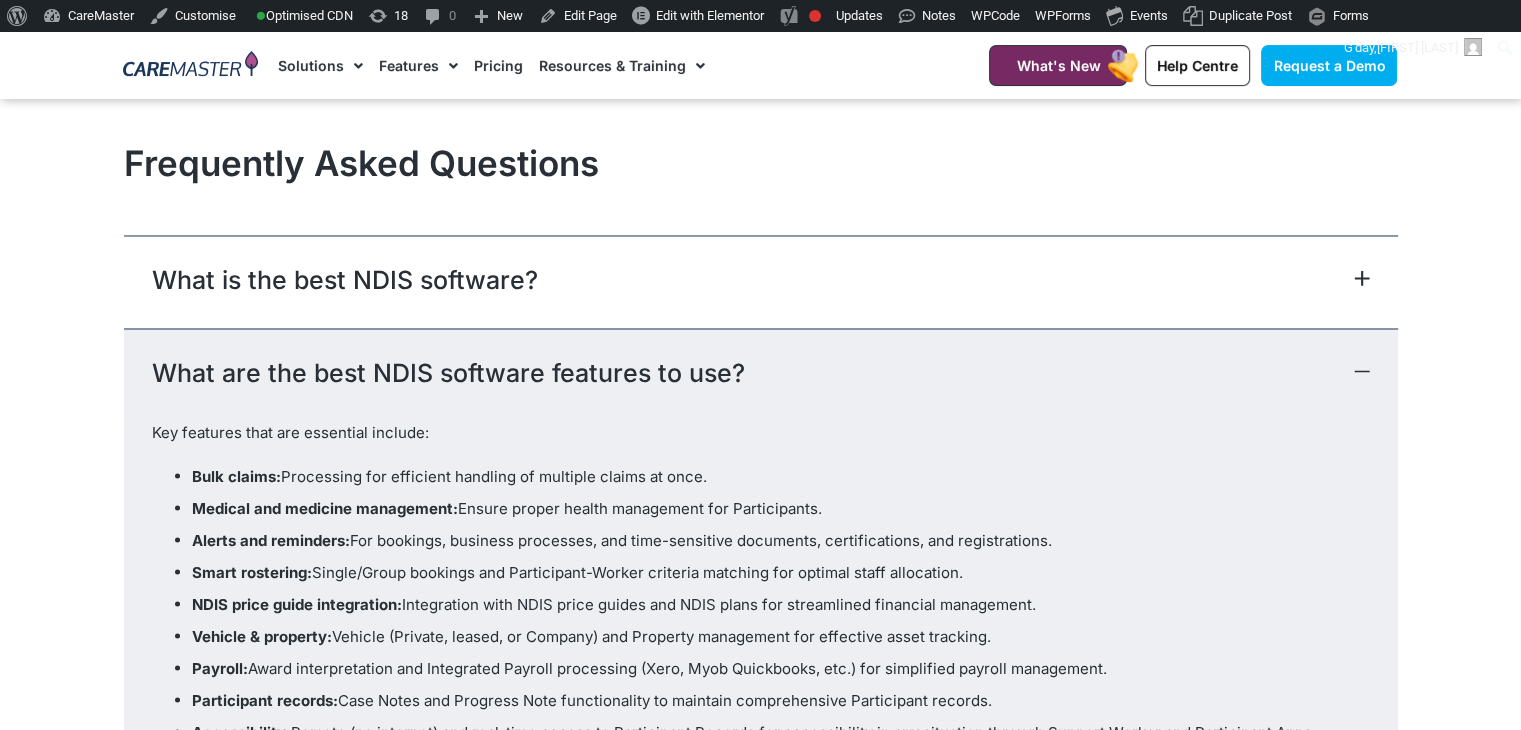 click at bounding box center [1358, 279] 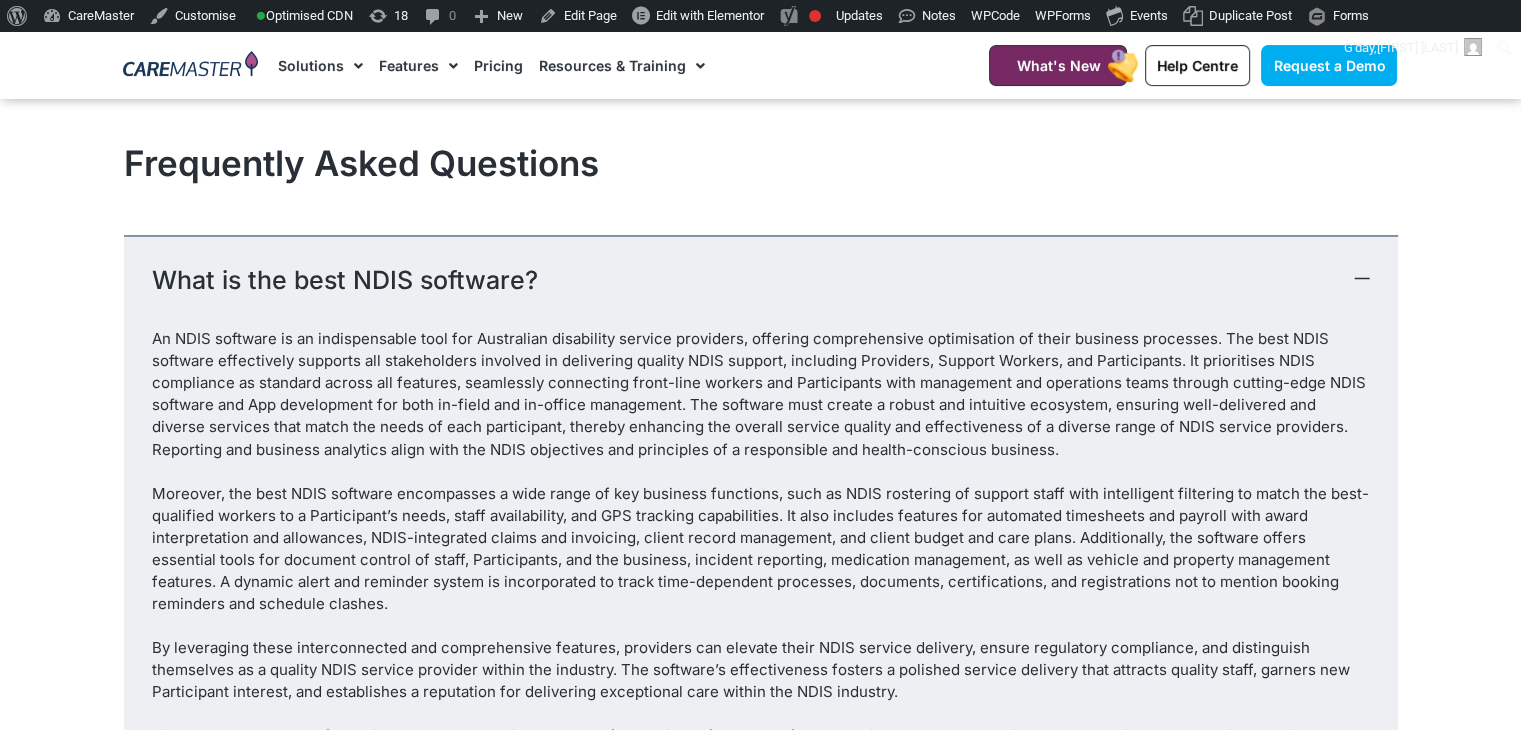 click on "What is the best NDIS software?" at bounding box center [761, 281] 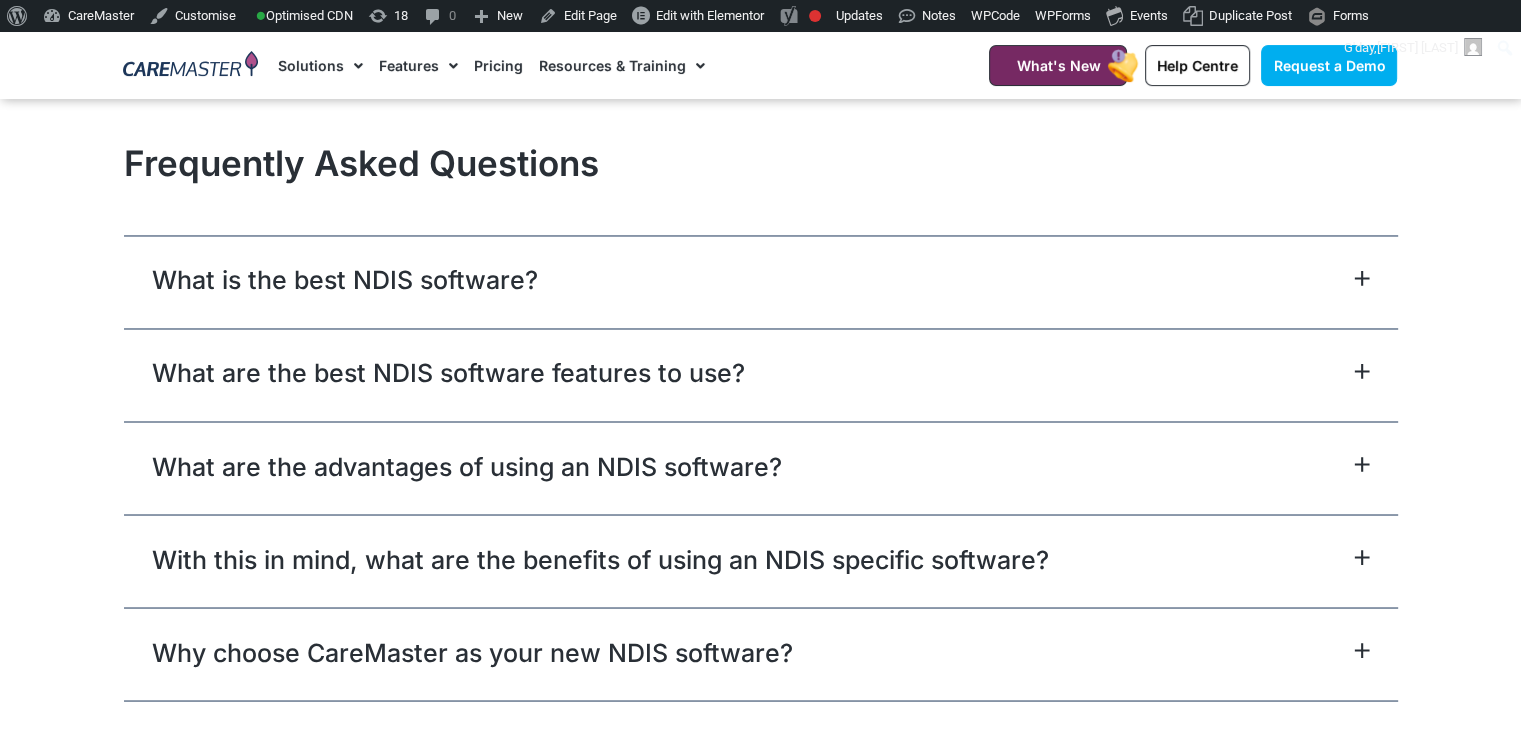 click on "What are the best NDIS software features to use?" at bounding box center (761, 374) 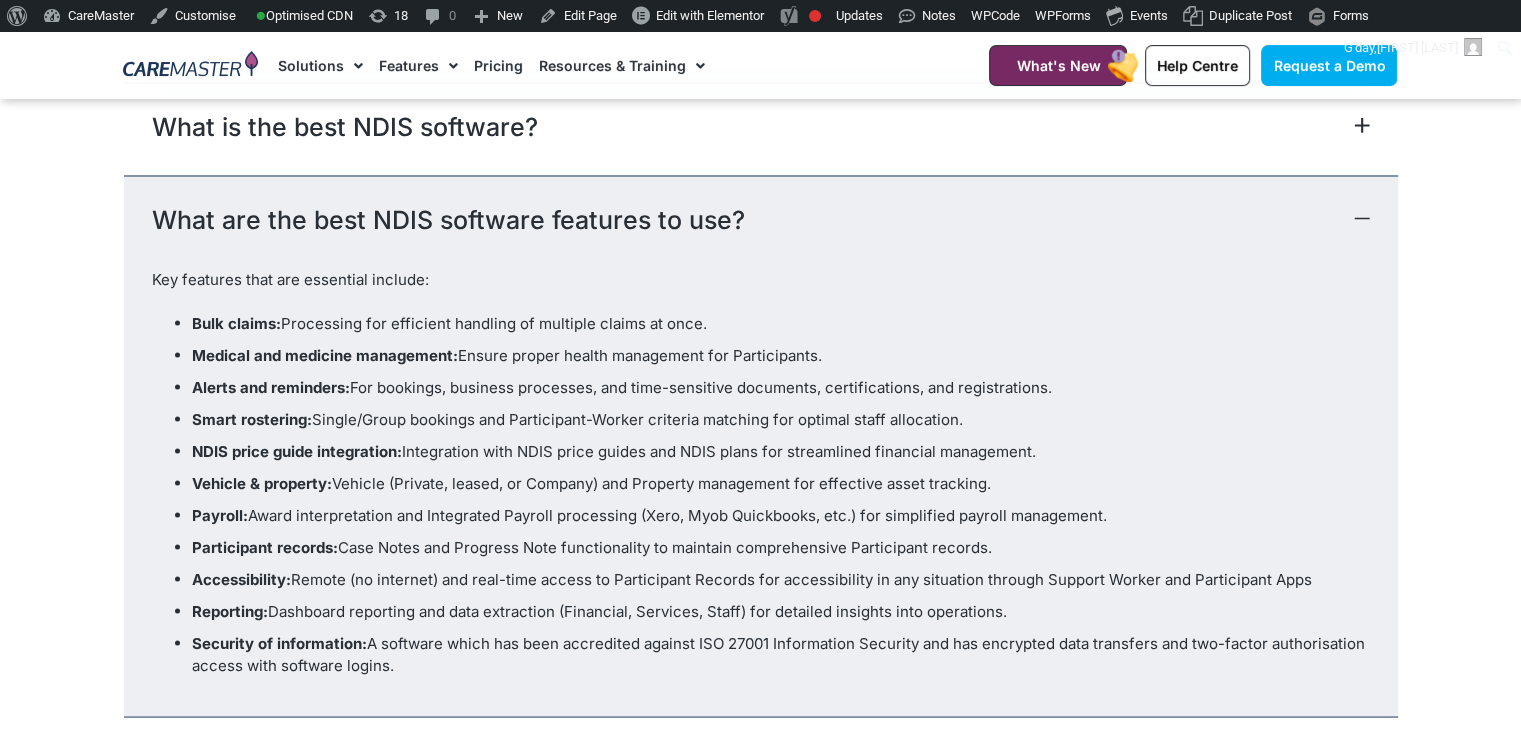 scroll, scrollTop: 11172, scrollLeft: 0, axis: vertical 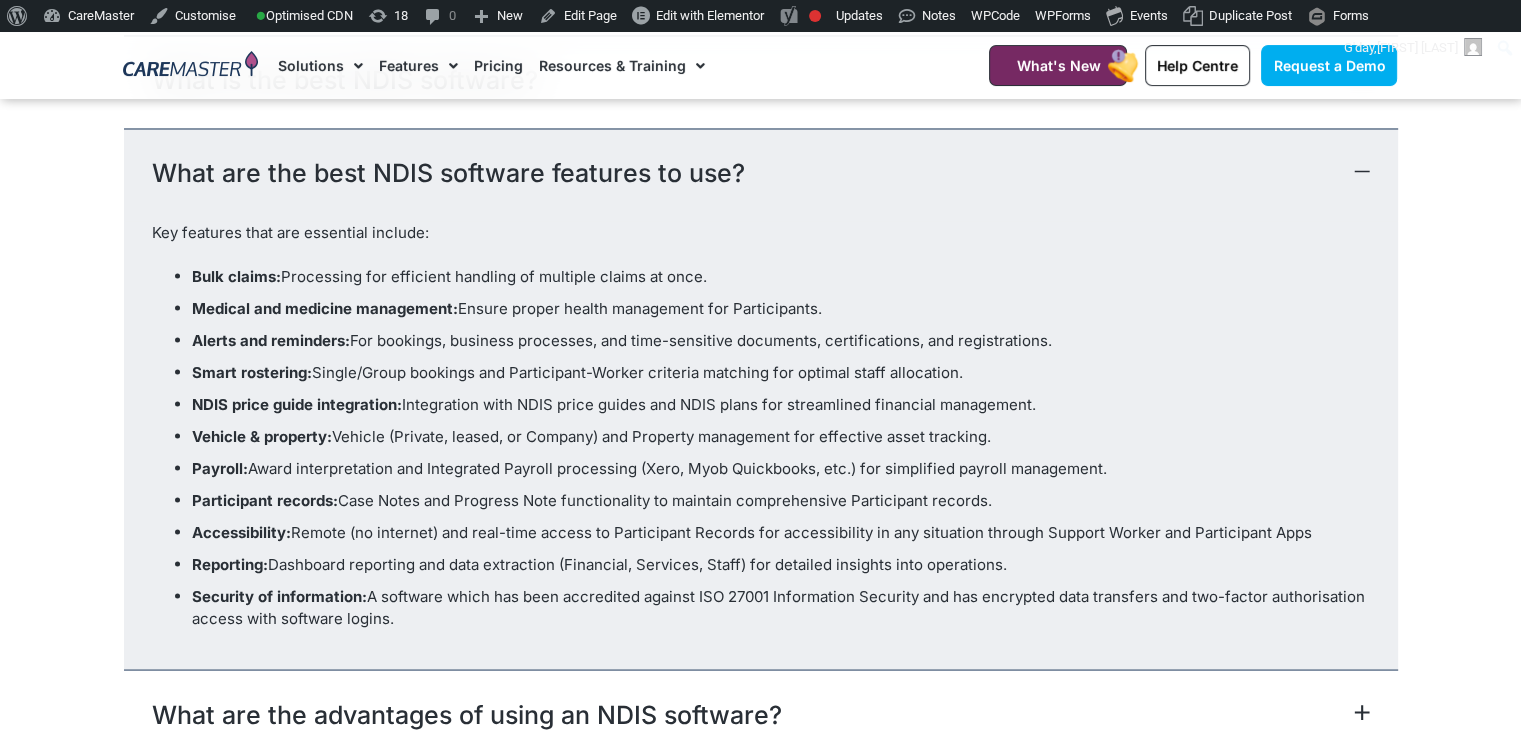 drag, startPoint x: 195, startPoint y: 275, endPoint x: 976, endPoint y: 263, distance: 781.09216 